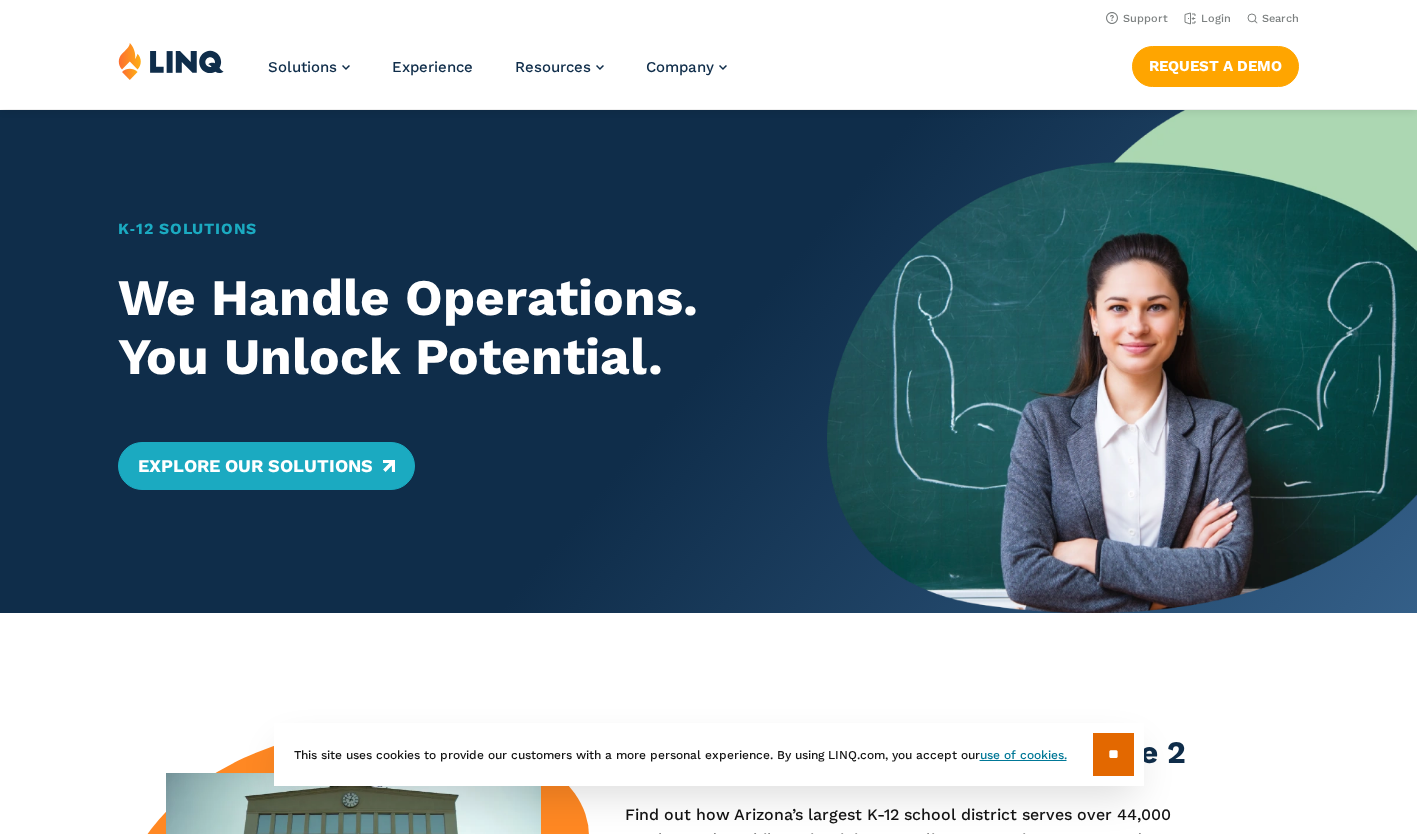 scroll, scrollTop: 0, scrollLeft: 0, axis: both 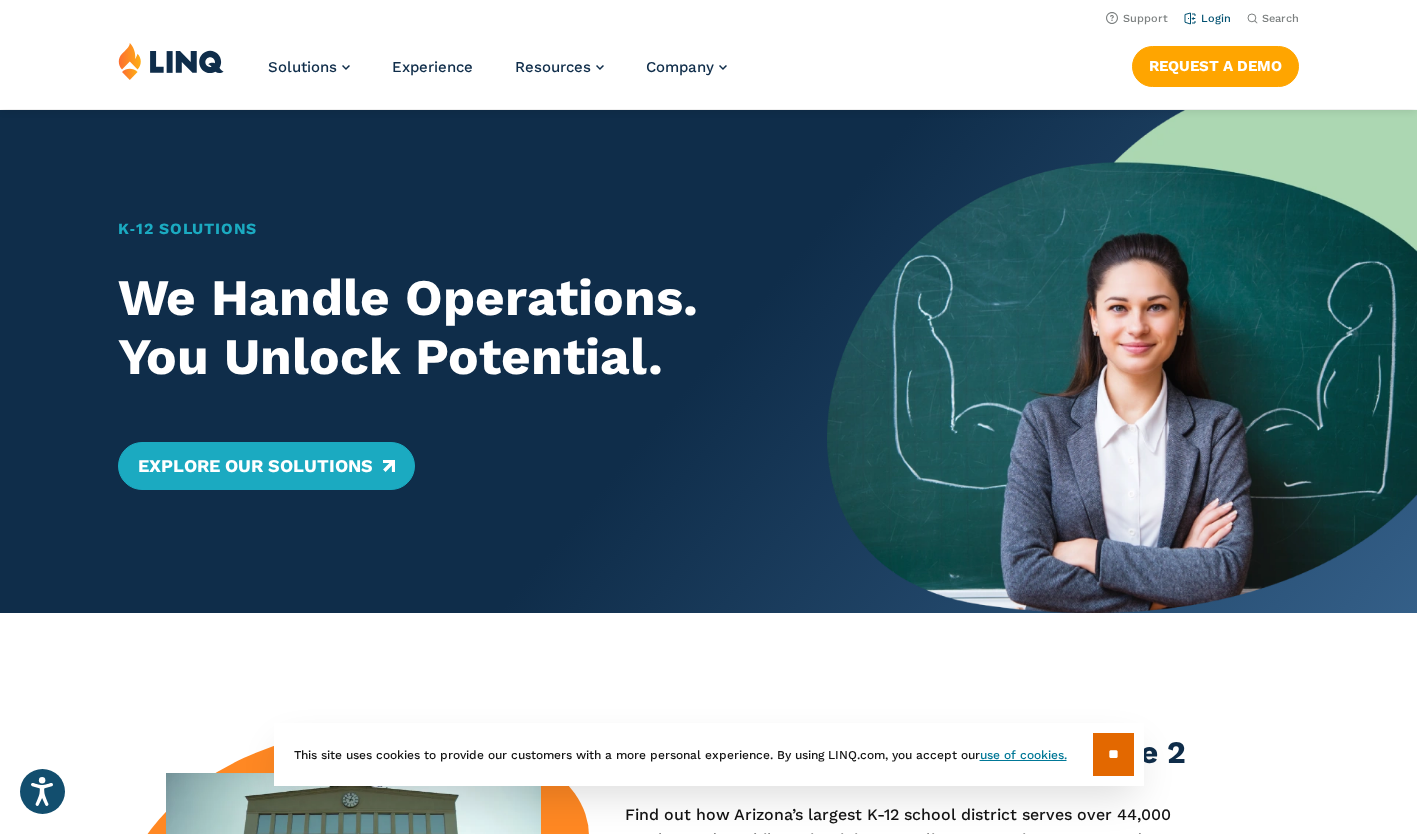click on "Login" at bounding box center (1207, 18) 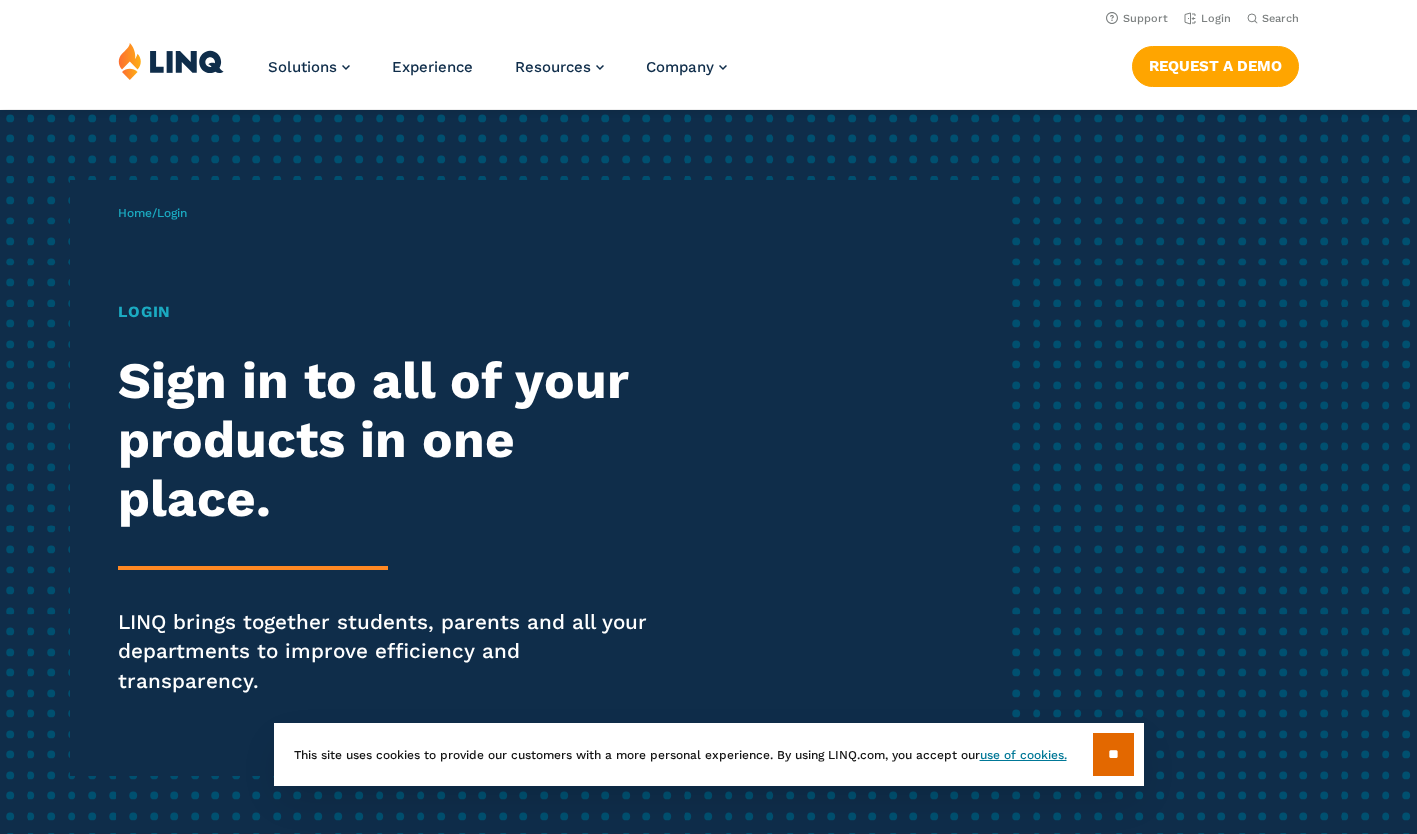 scroll, scrollTop: 0, scrollLeft: 0, axis: both 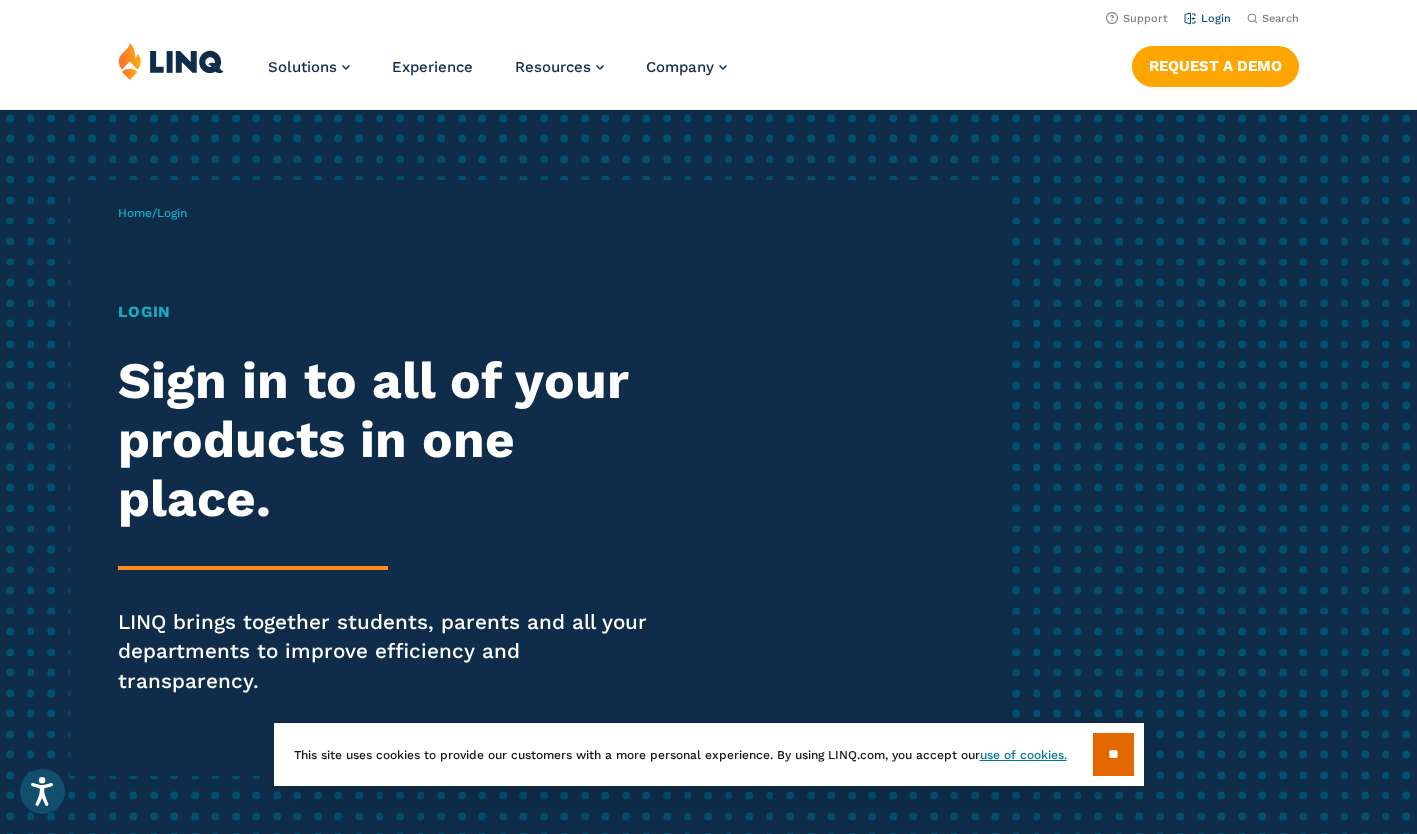 click on "Login" at bounding box center (1207, 18) 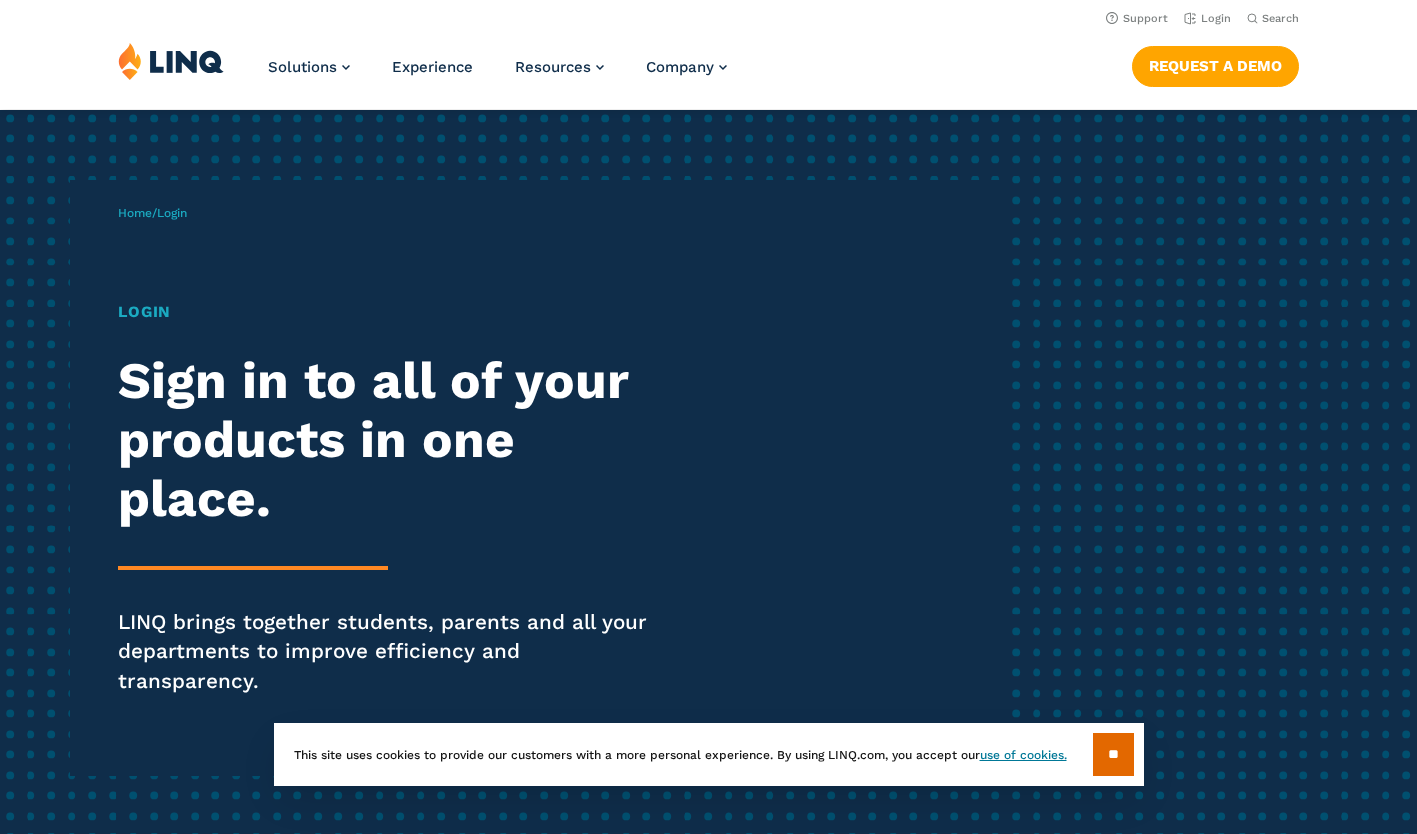 scroll, scrollTop: 0, scrollLeft: 0, axis: both 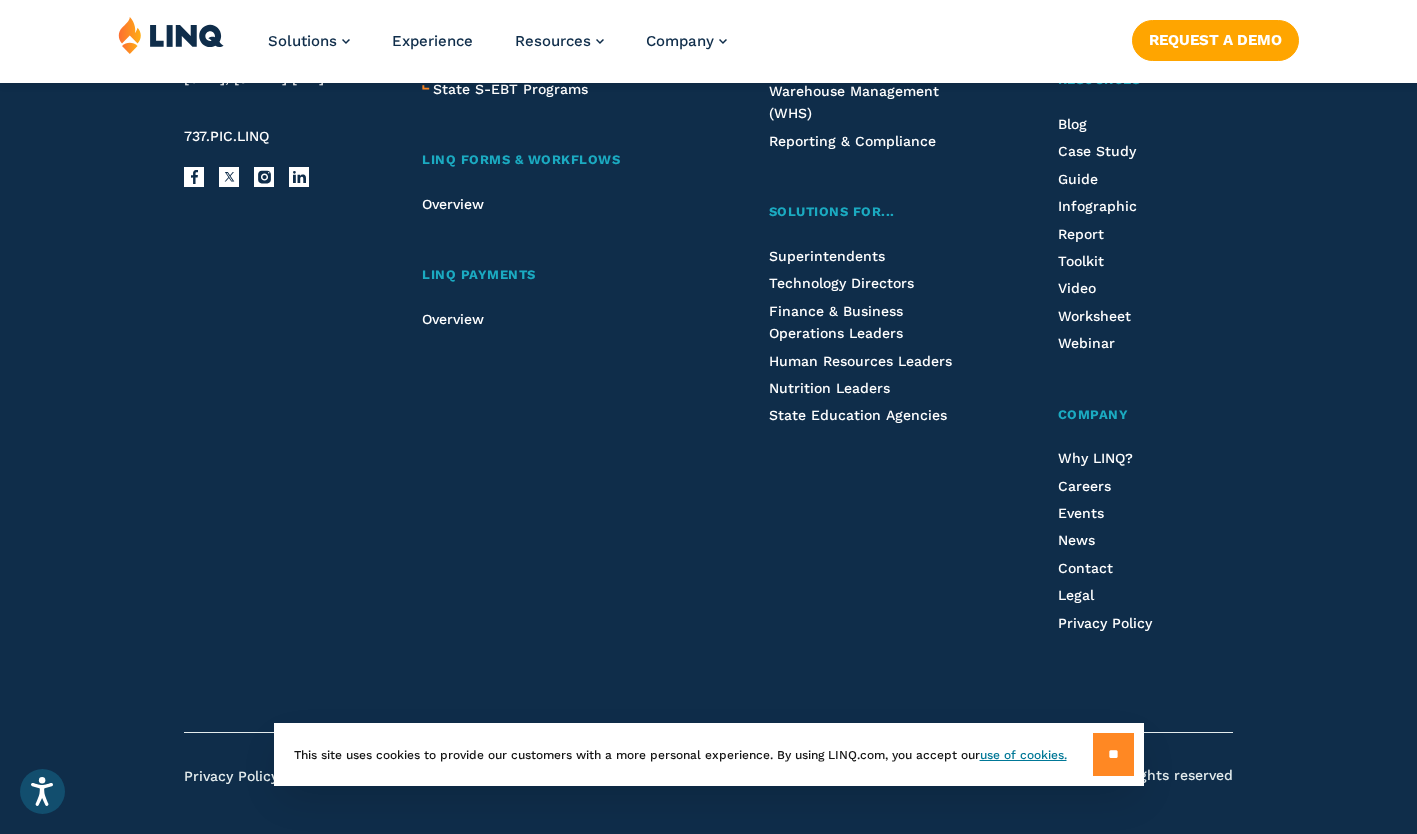 click on "**" at bounding box center (1113, 754) 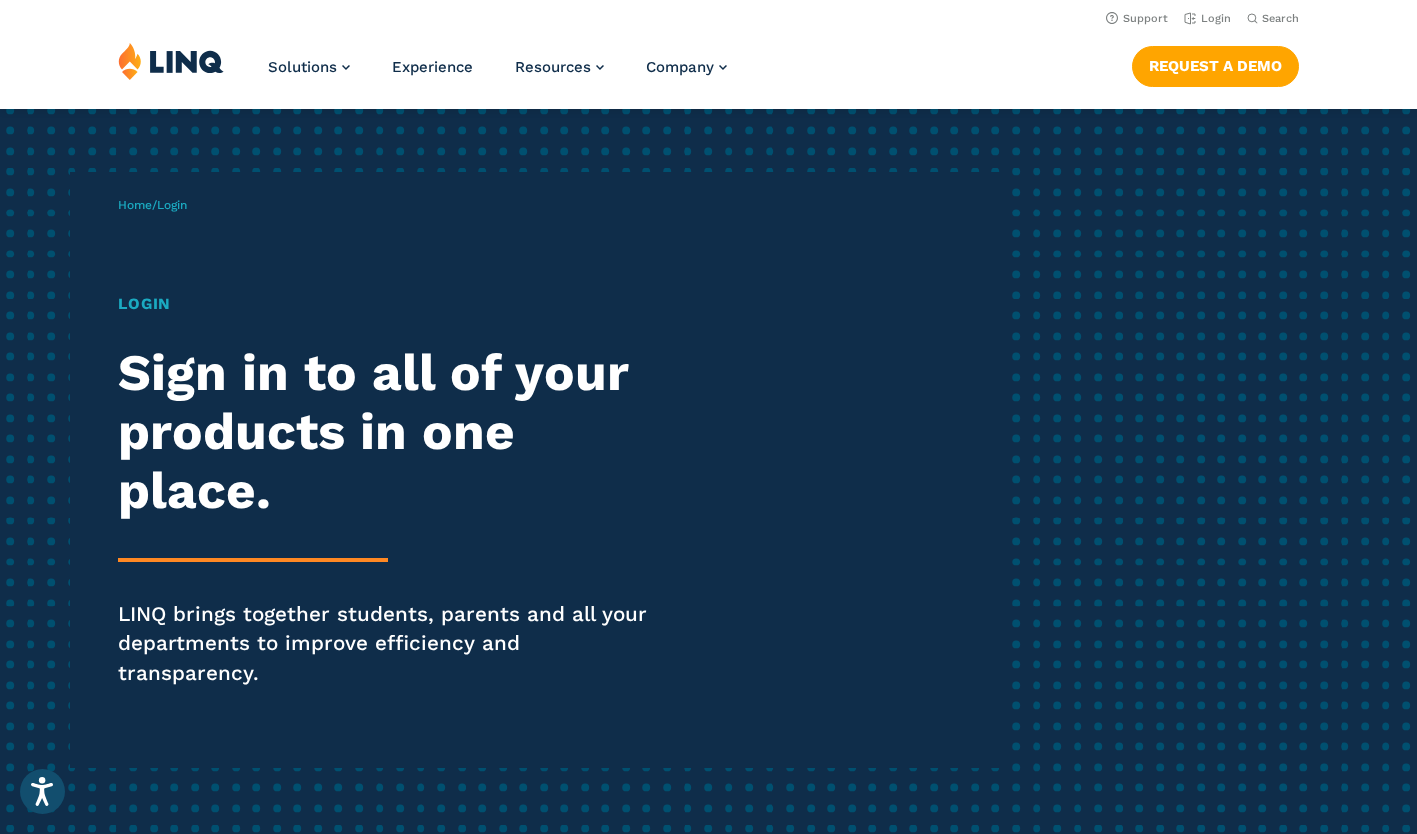 scroll, scrollTop: 0, scrollLeft: 0, axis: both 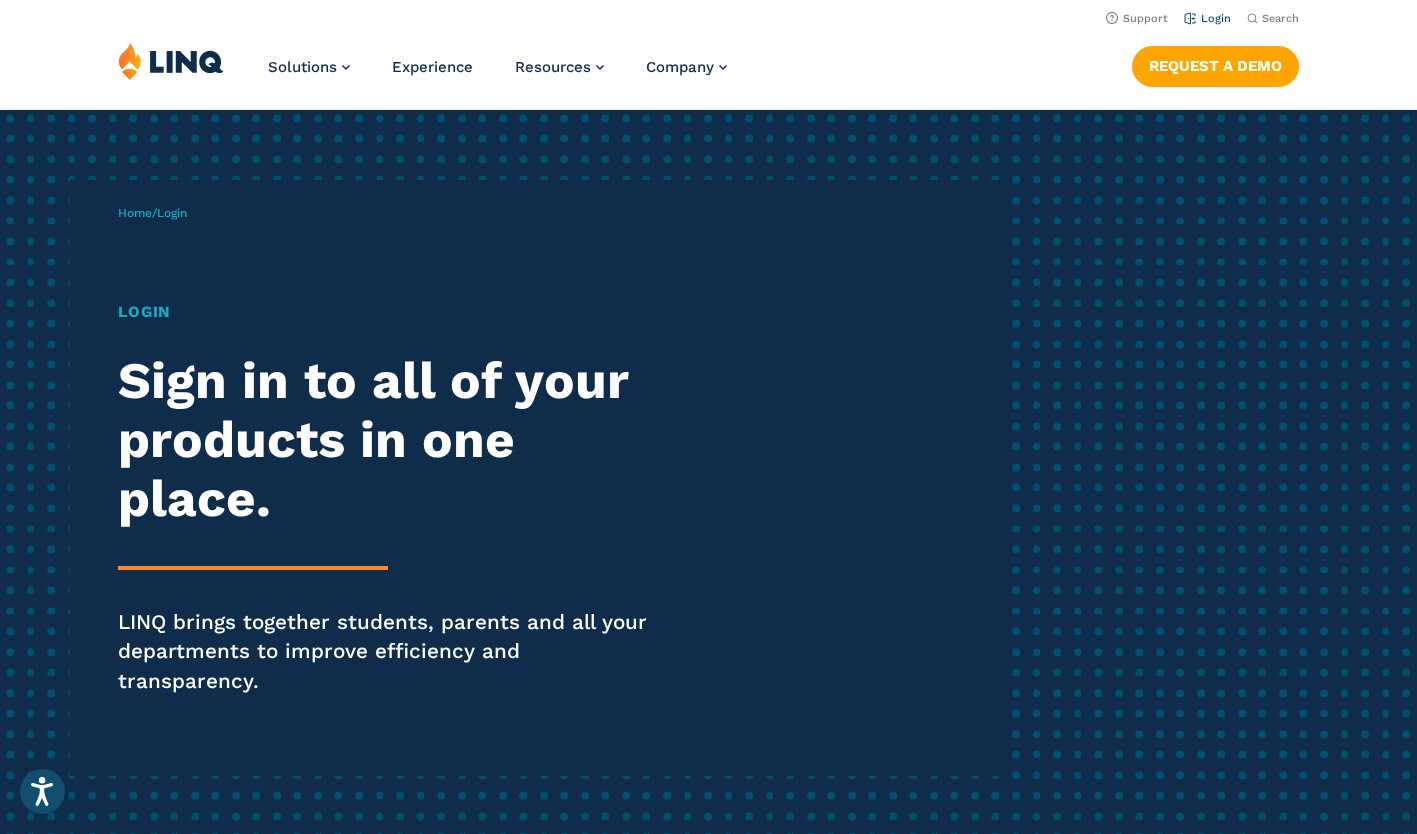 click on "Login" at bounding box center [1207, 18] 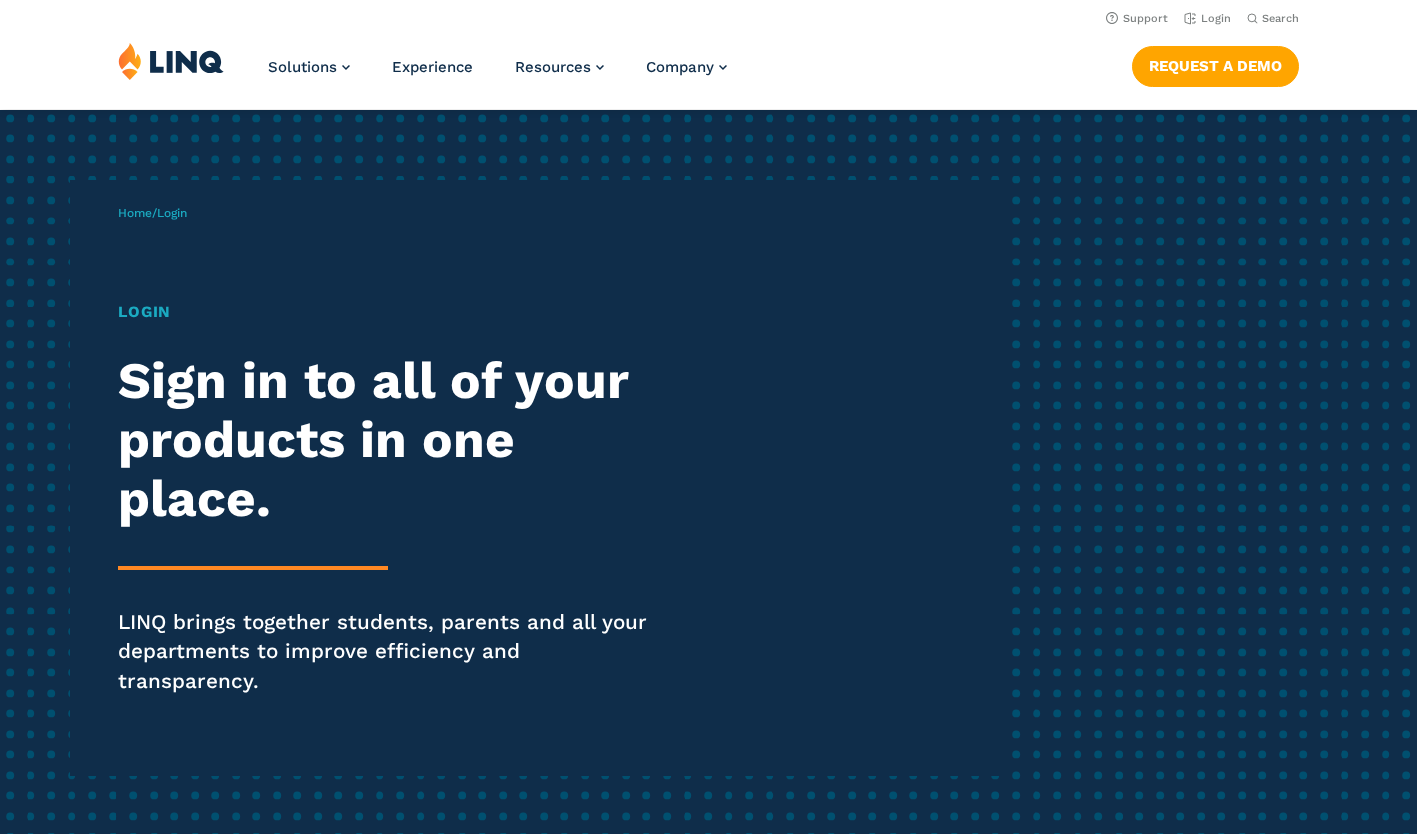 scroll, scrollTop: 0, scrollLeft: 0, axis: both 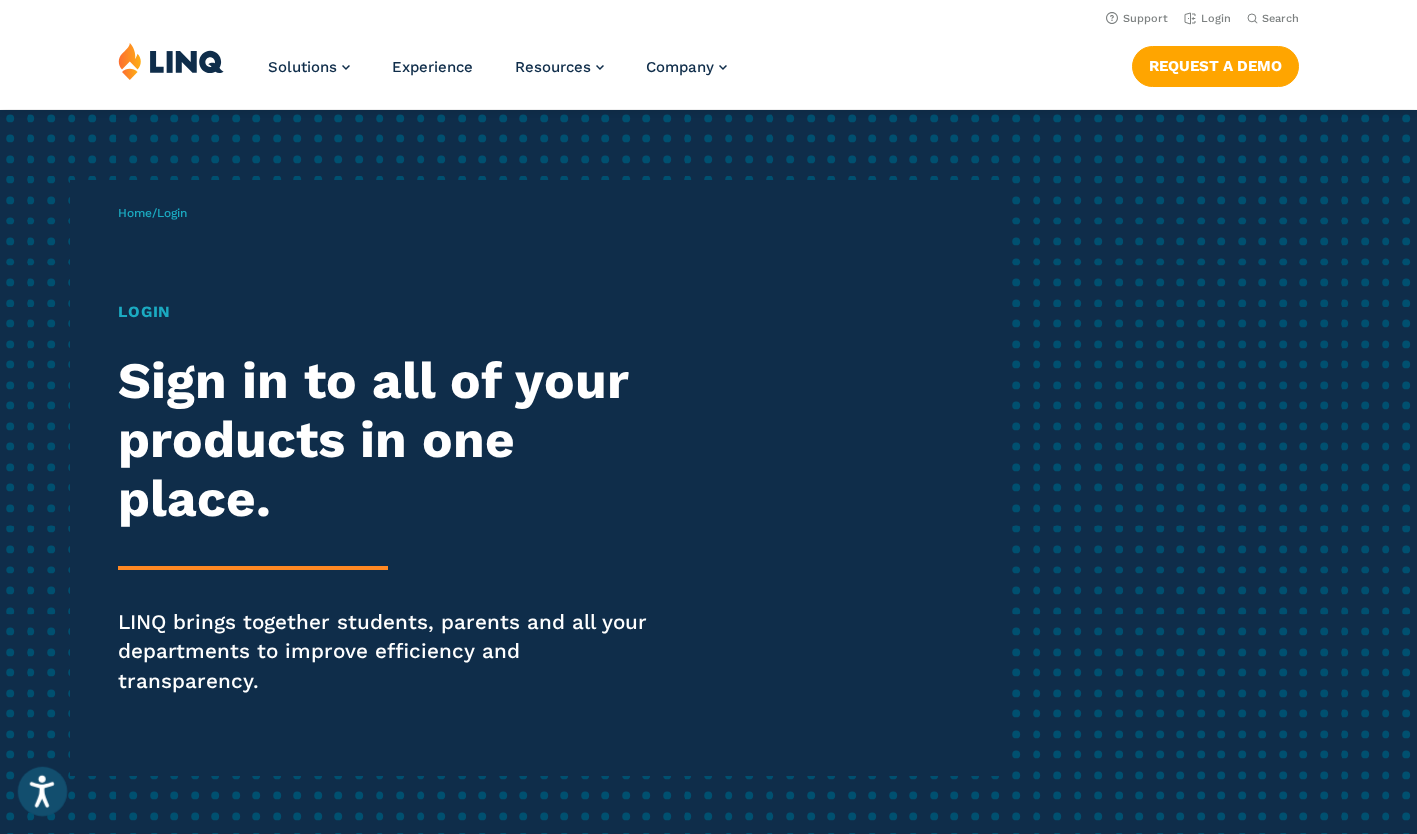 click 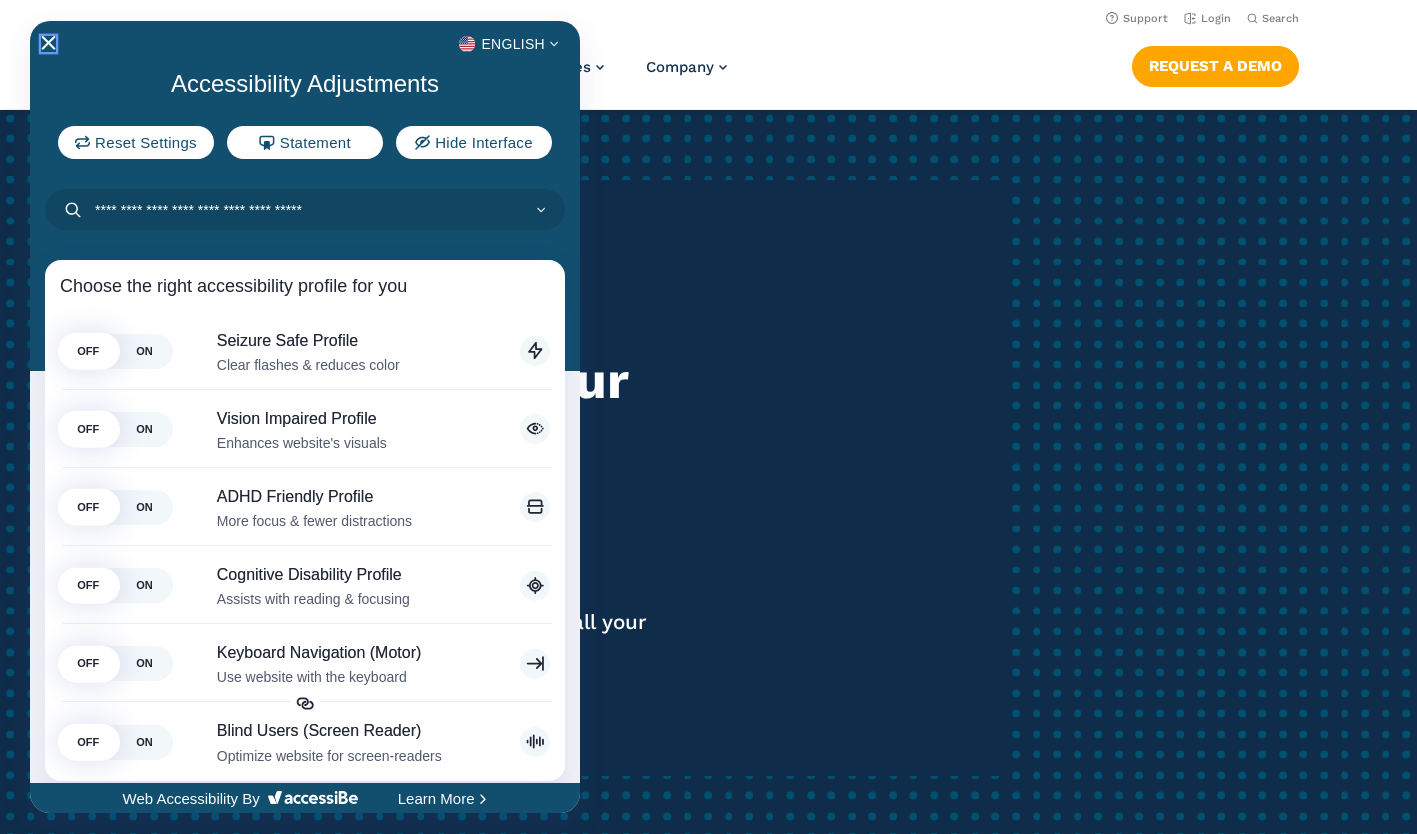 click 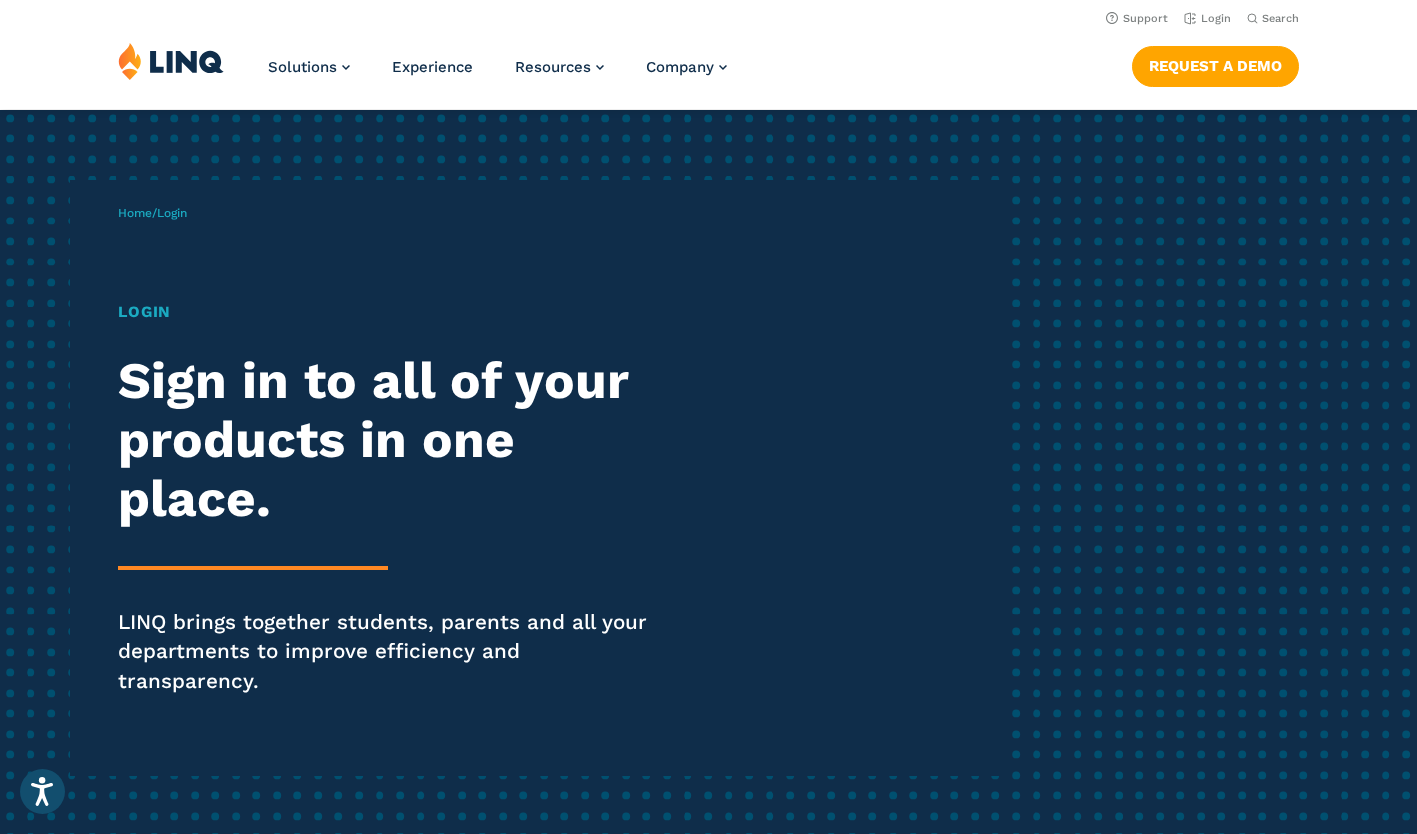 click on "Sign in to all of your products in one place." at bounding box center (391, 439) 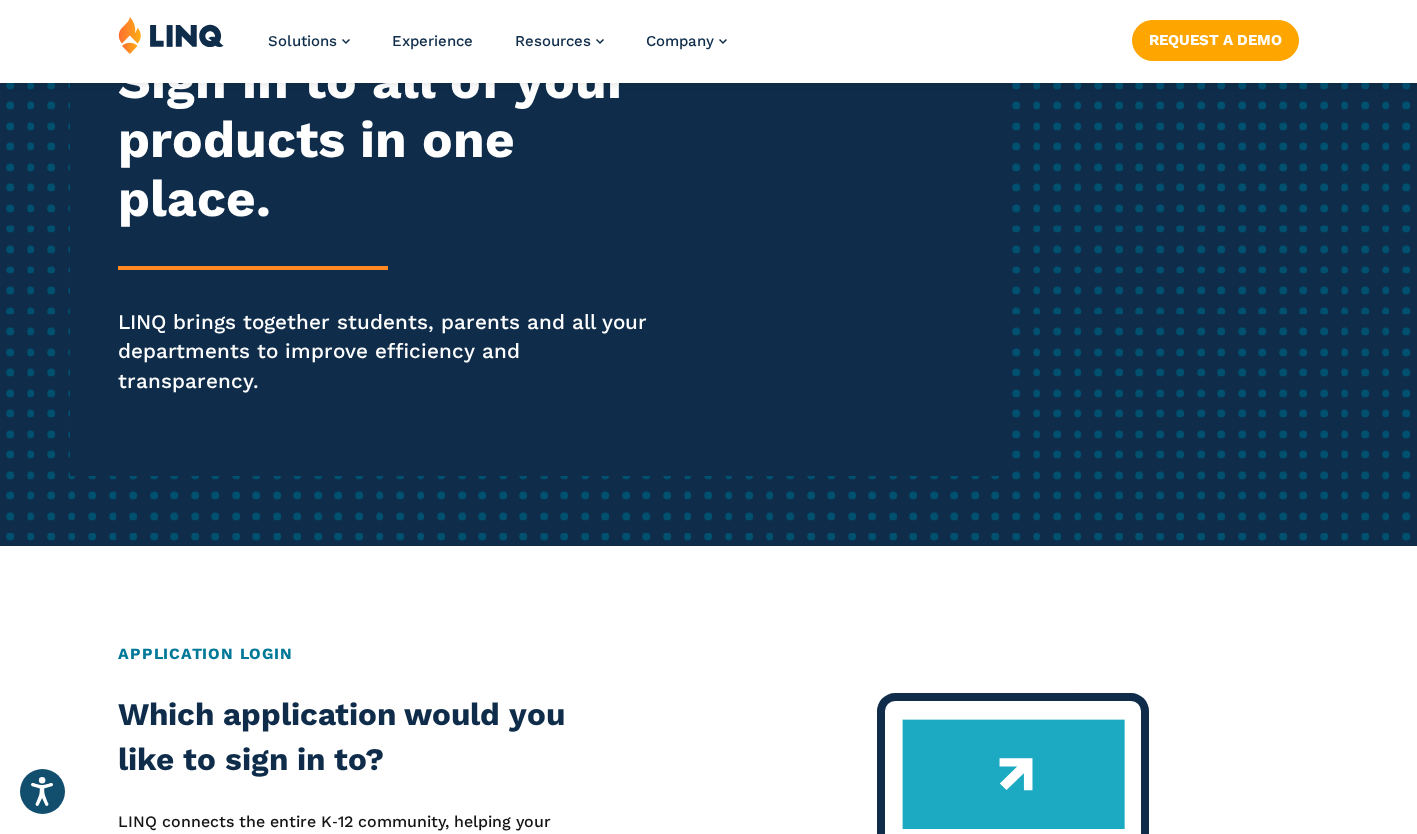 click on "Home  /  Login
Login
Sign in to all of your products in one place.
LINQ brings together students, parents and all your departments to improve efficiency and transparency." at bounding box center [560, 178] 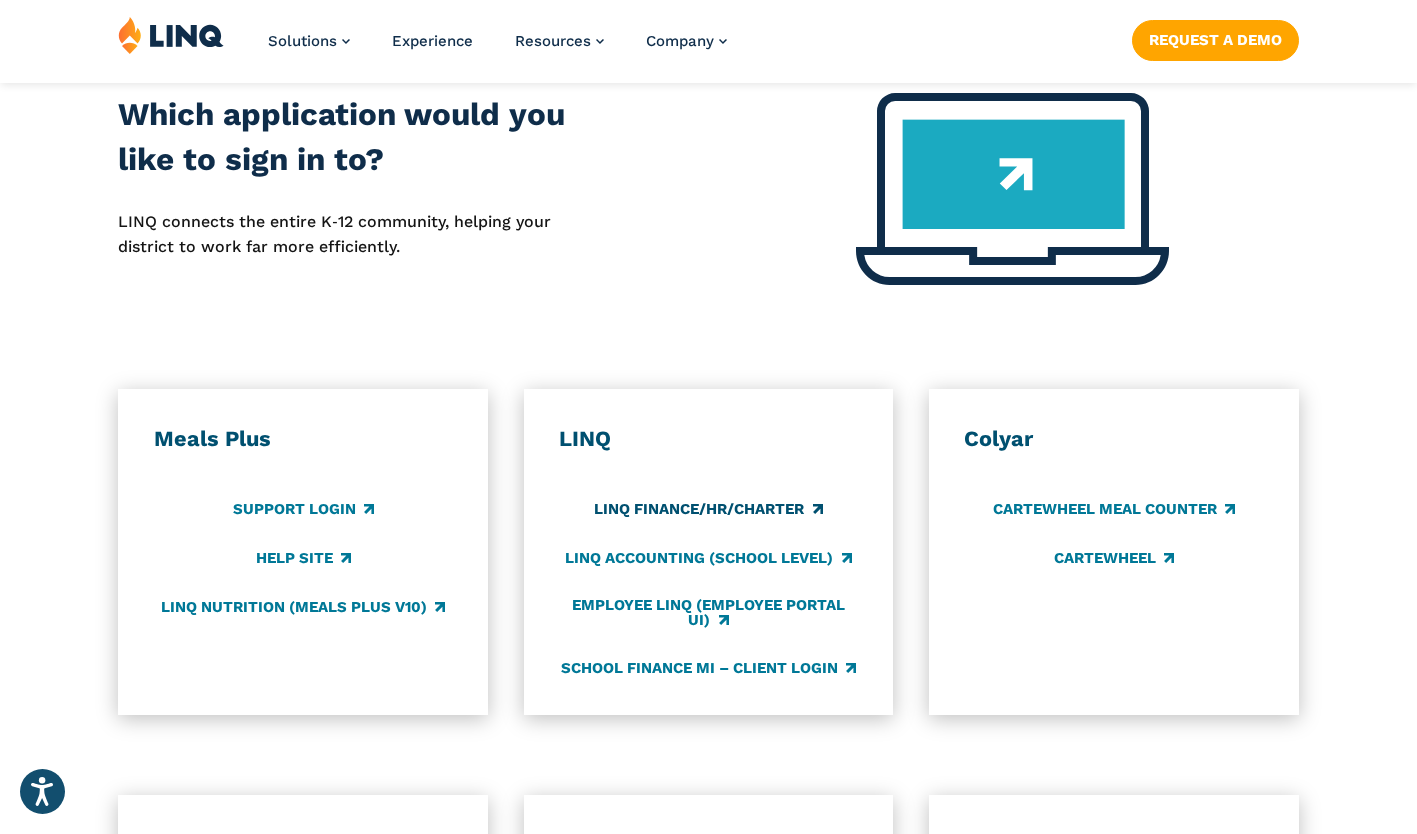scroll, scrollTop: 1100, scrollLeft: 0, axis: vertical 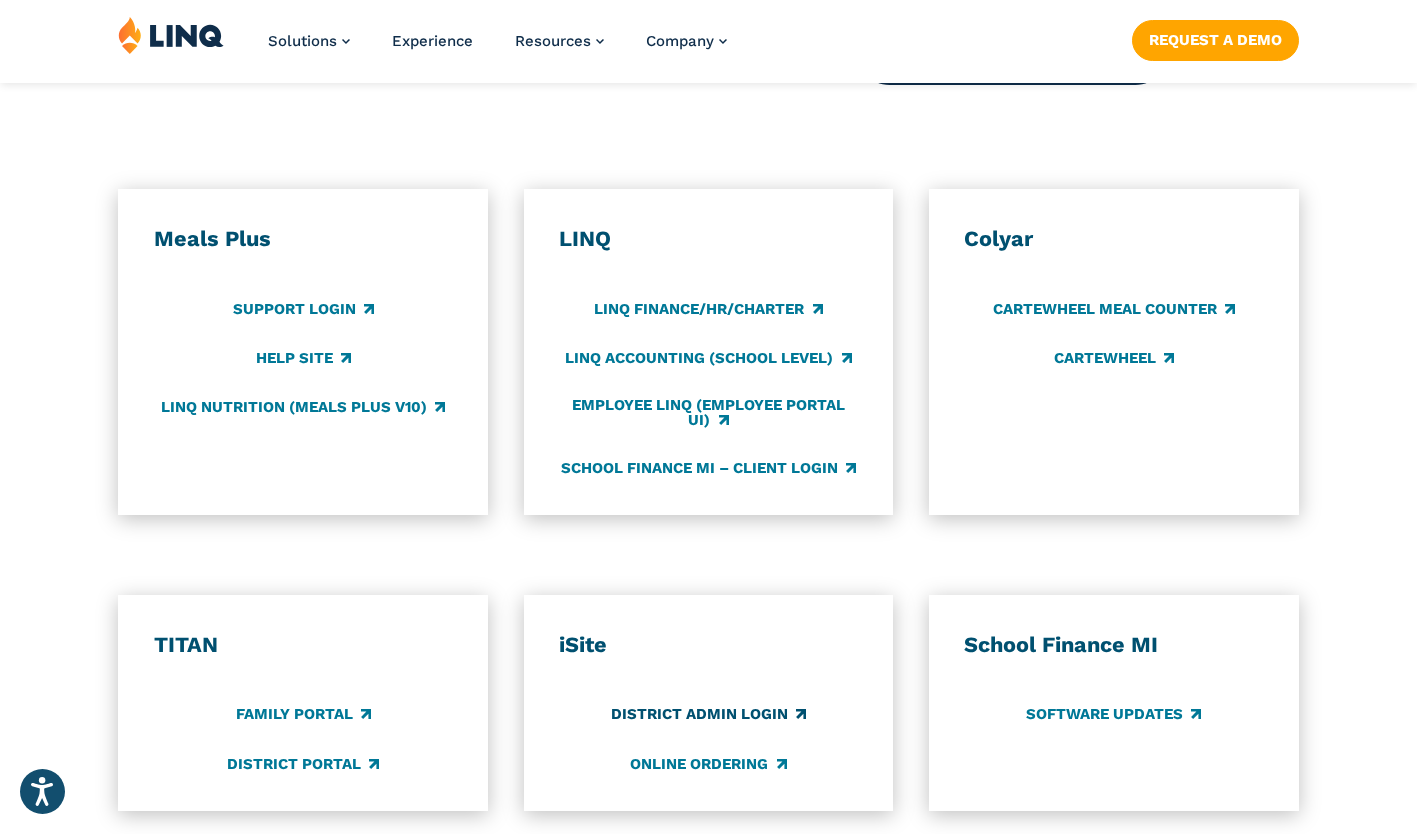 click on "District Admin Login" at bounding box center [708, 715] 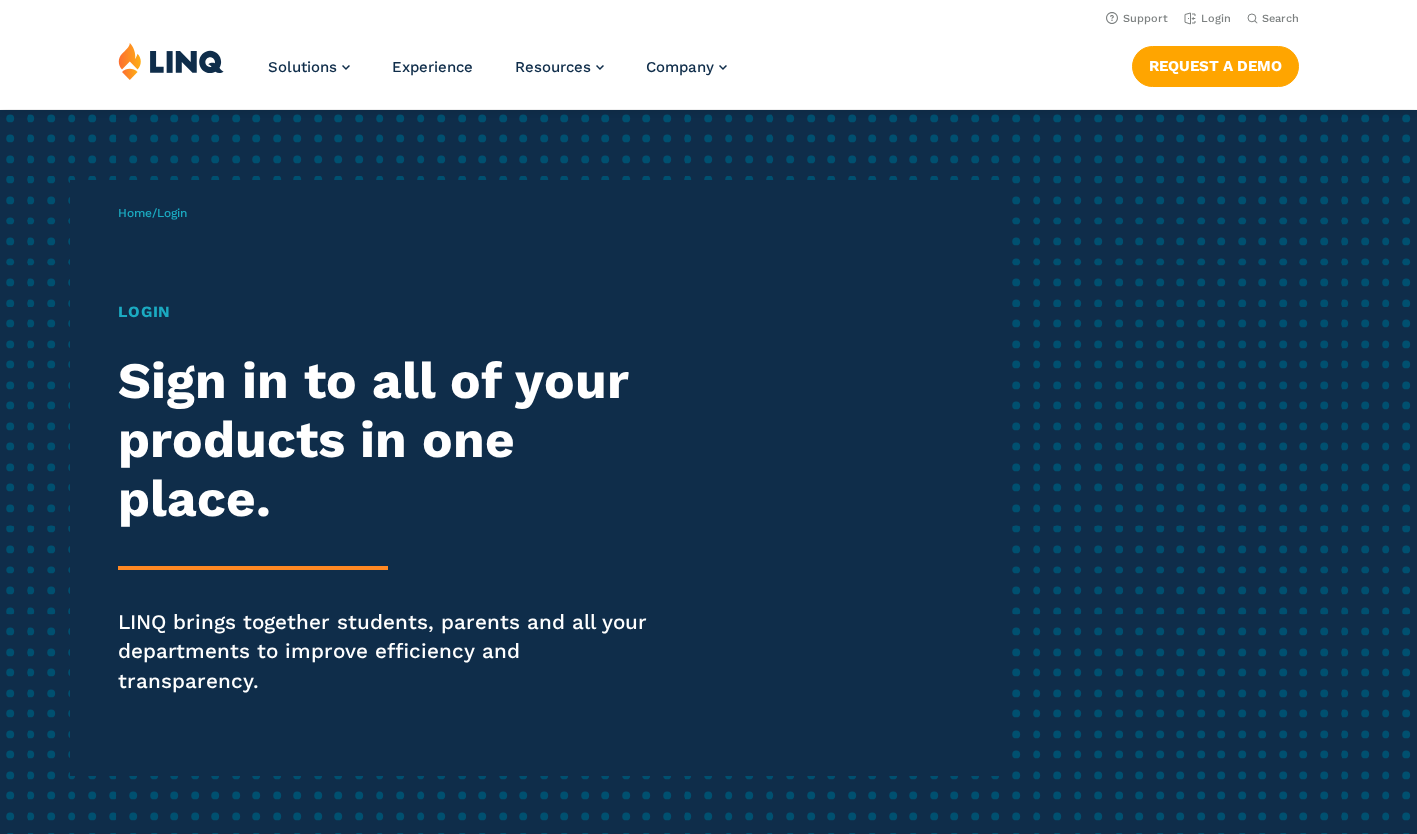 scroll, scrollTop: 1100, scrollLeft: 0, axis: vertical 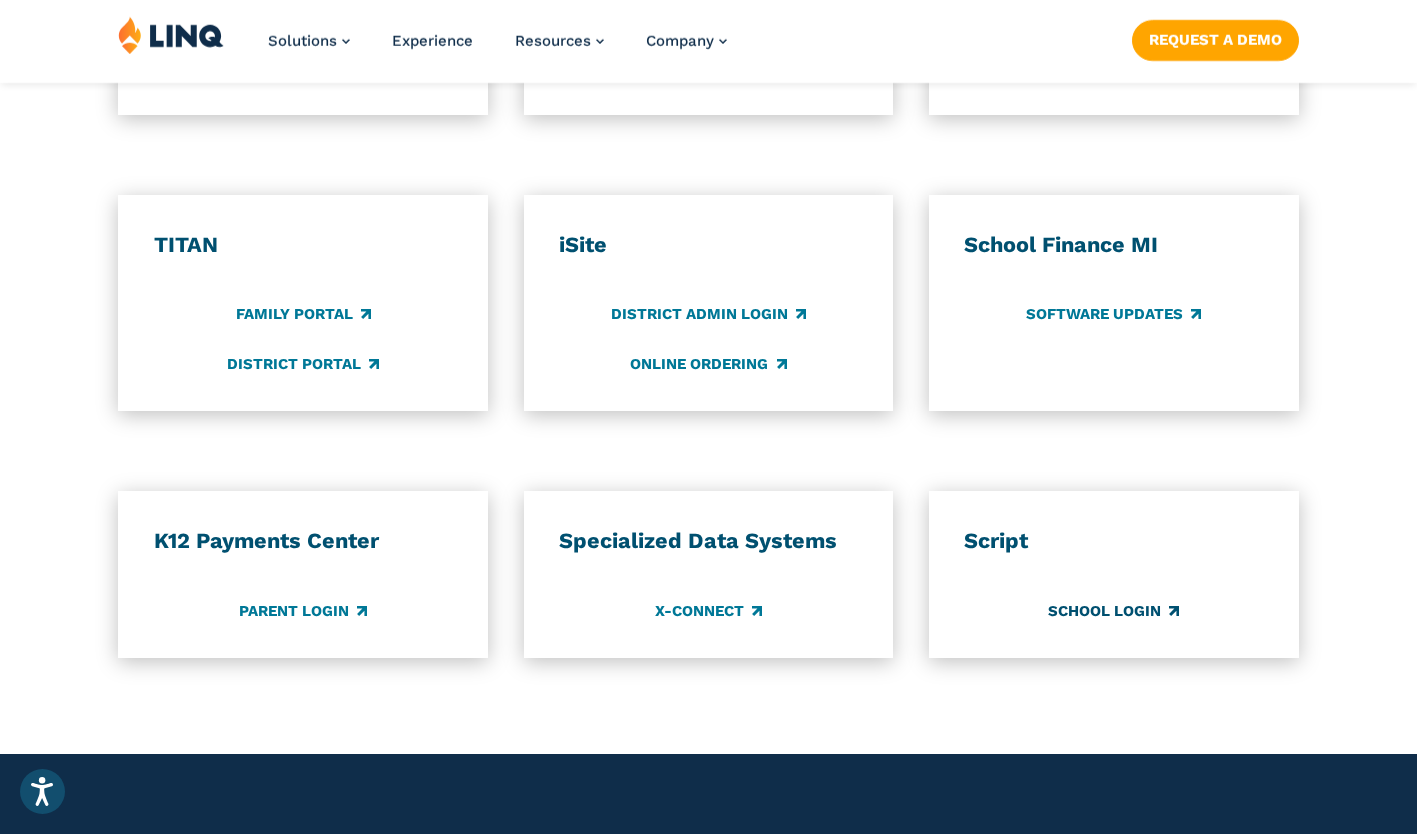 click on "School Login" at bounding box center (1113, 611) 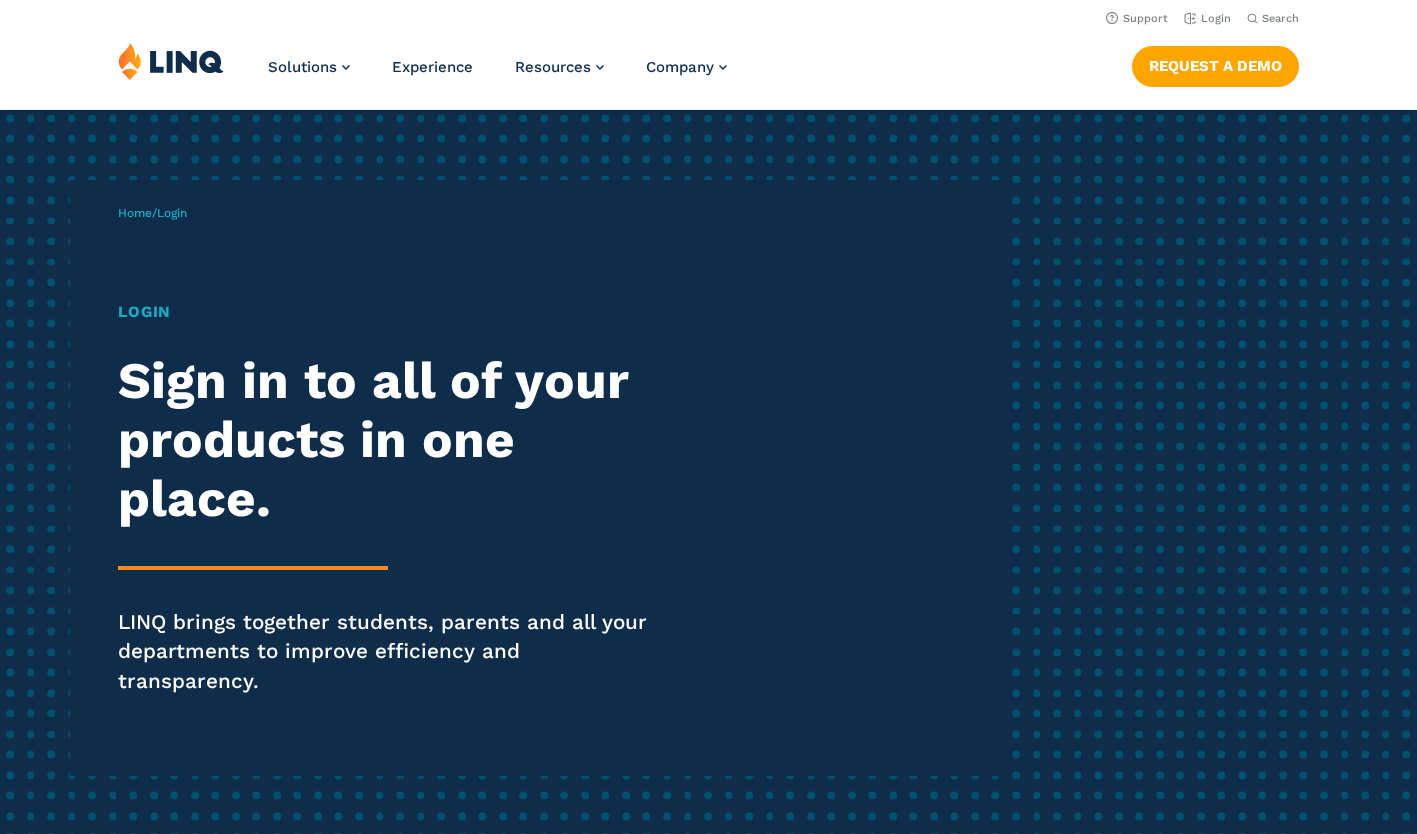 scroll, scrollTop: 1500, scrollLeft: 0, axis: vertical 